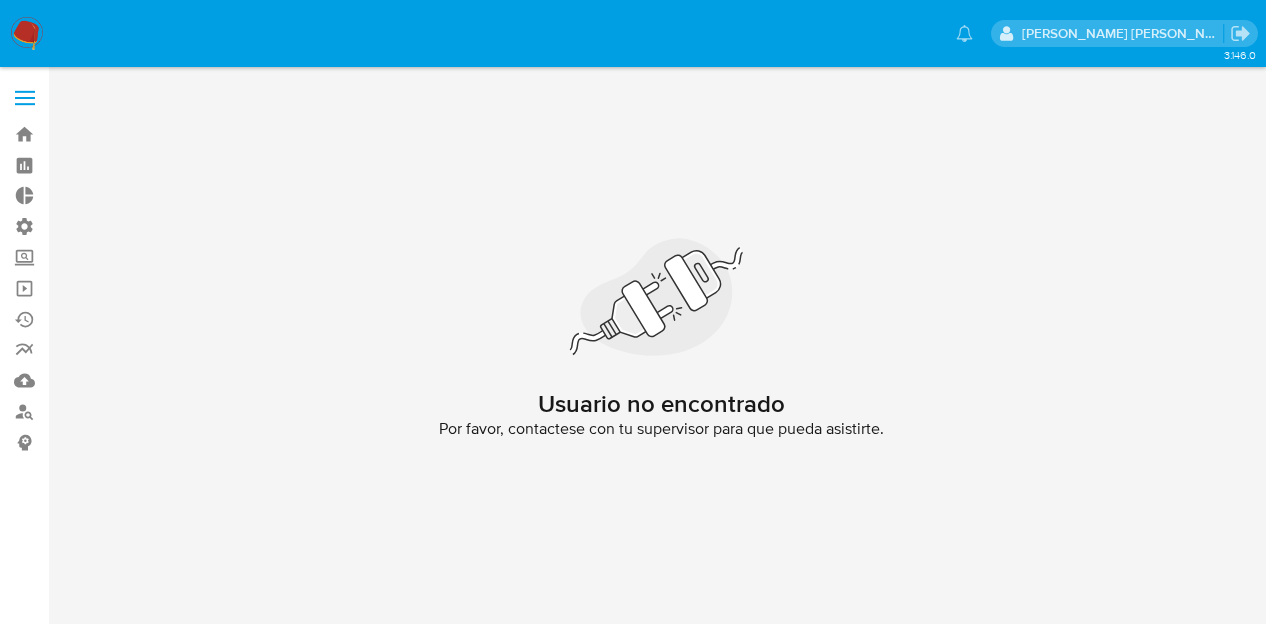 scroll, scrollTop: 0, scrollLeft: 0, axis: both 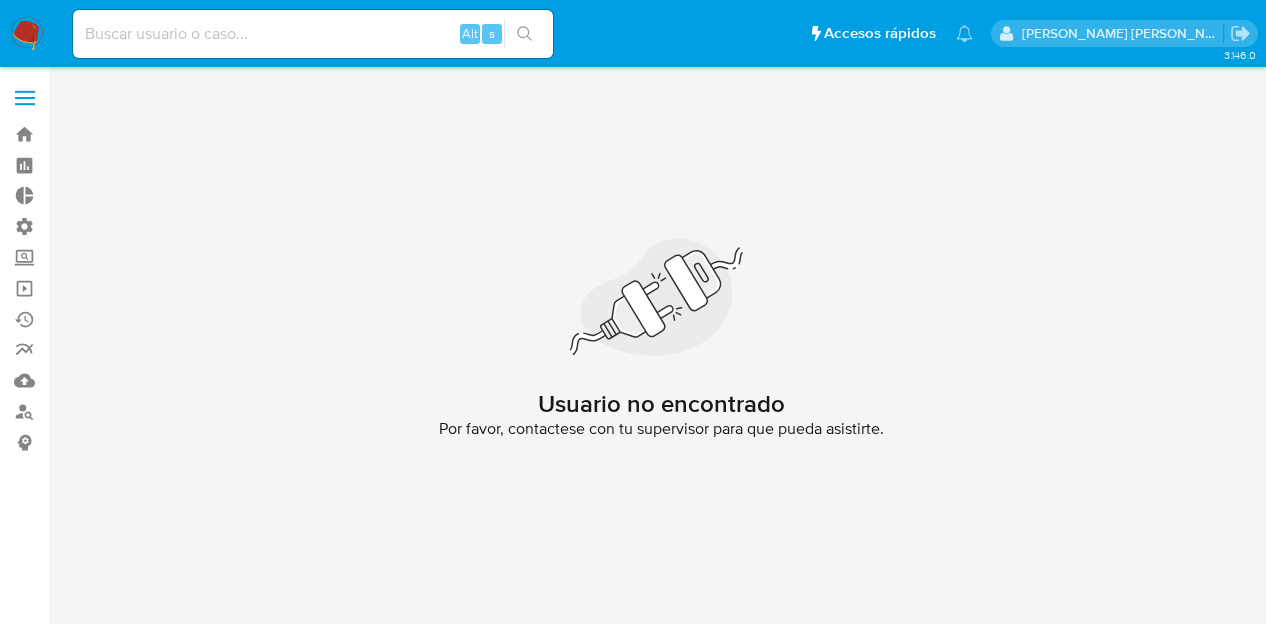 click at bounding box center (25, 98) 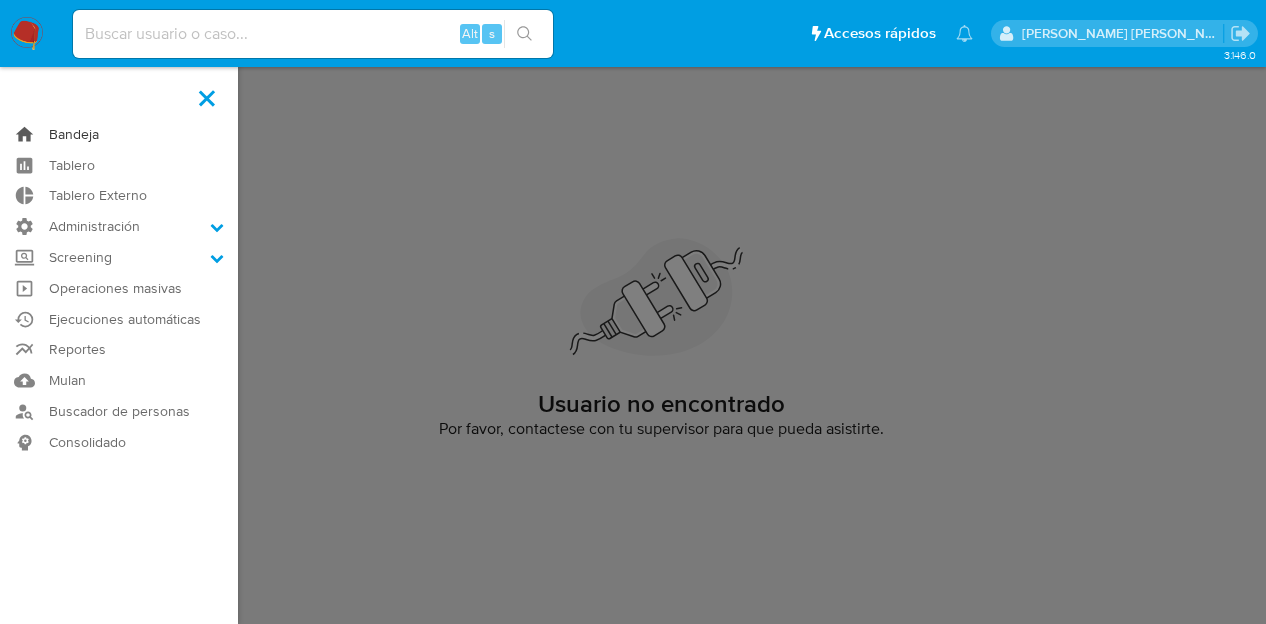 click on "Bandeja" at bounding box center [119, 134] 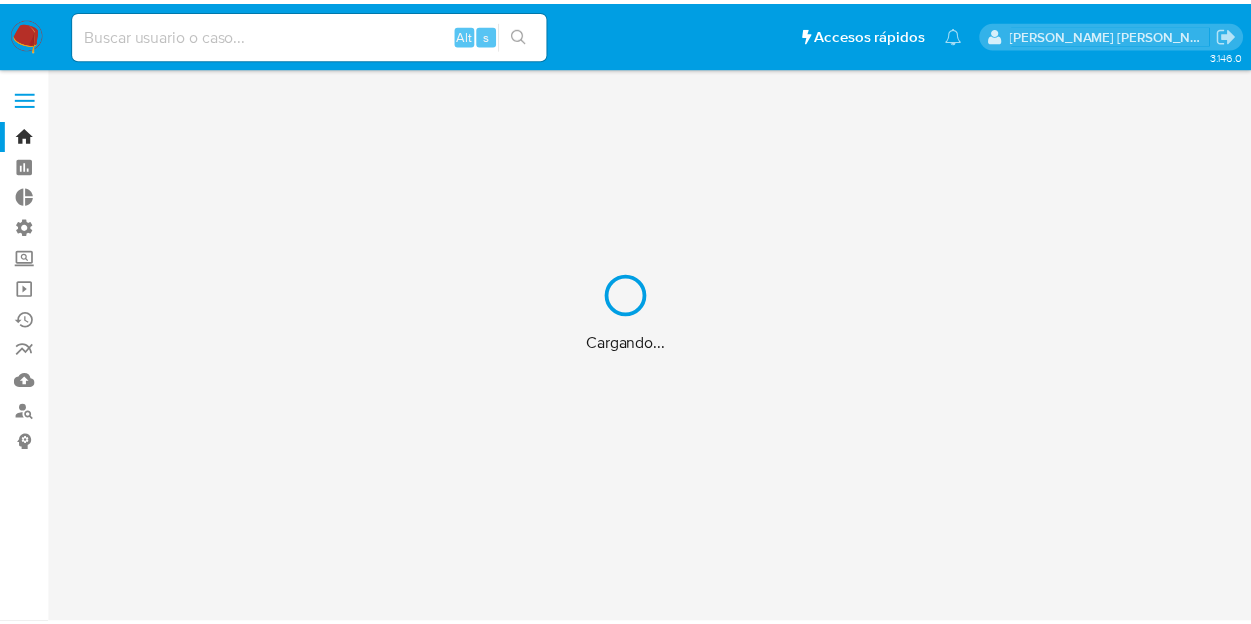 scroll, scrollTop: 0, scrollLeft: 0, axis: both 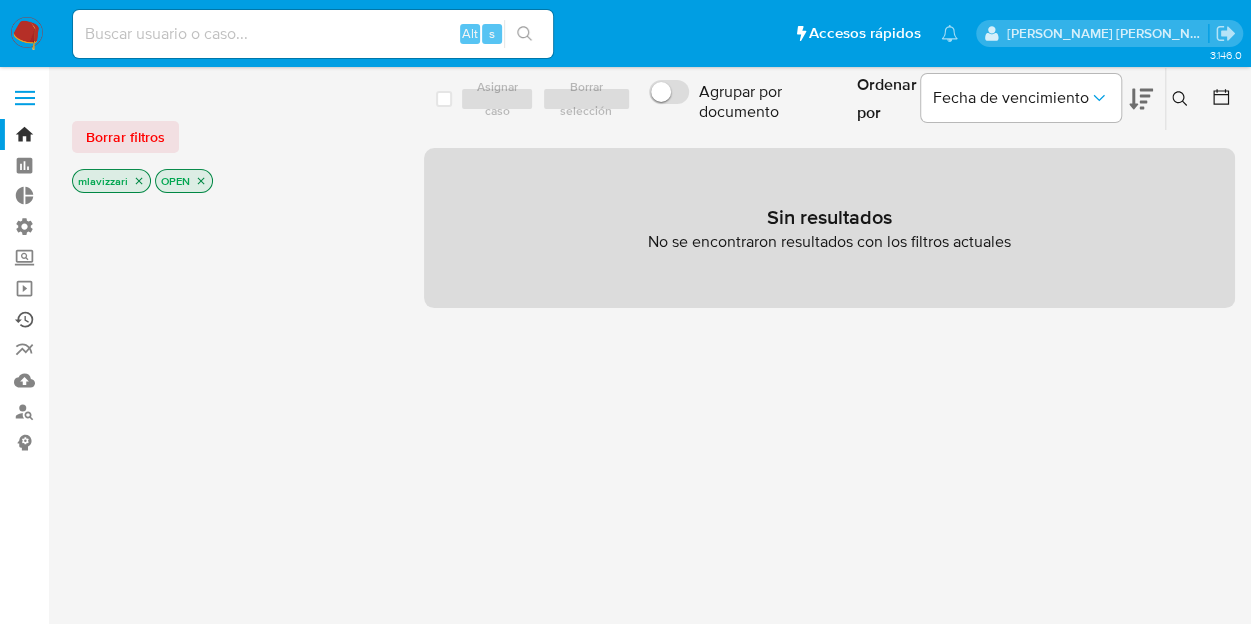 click on "Ejecuciones automáticas" at bounding box center [119, 319] 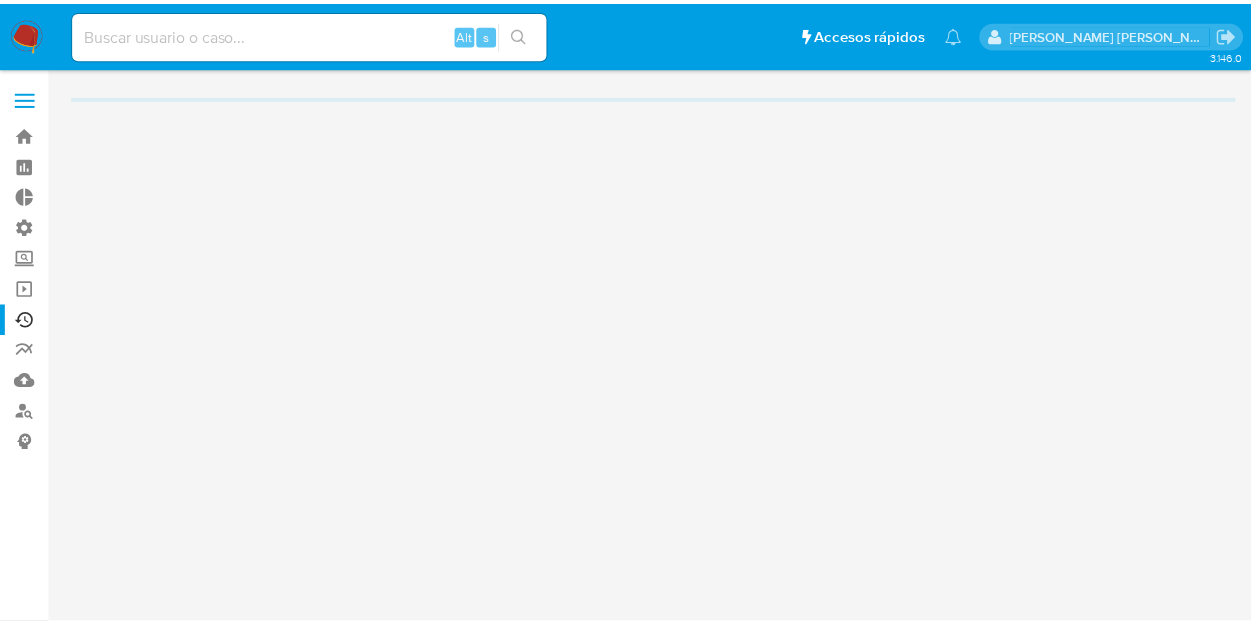 scroll, scrollTop: 0, scrollLeft: 0, axis: both 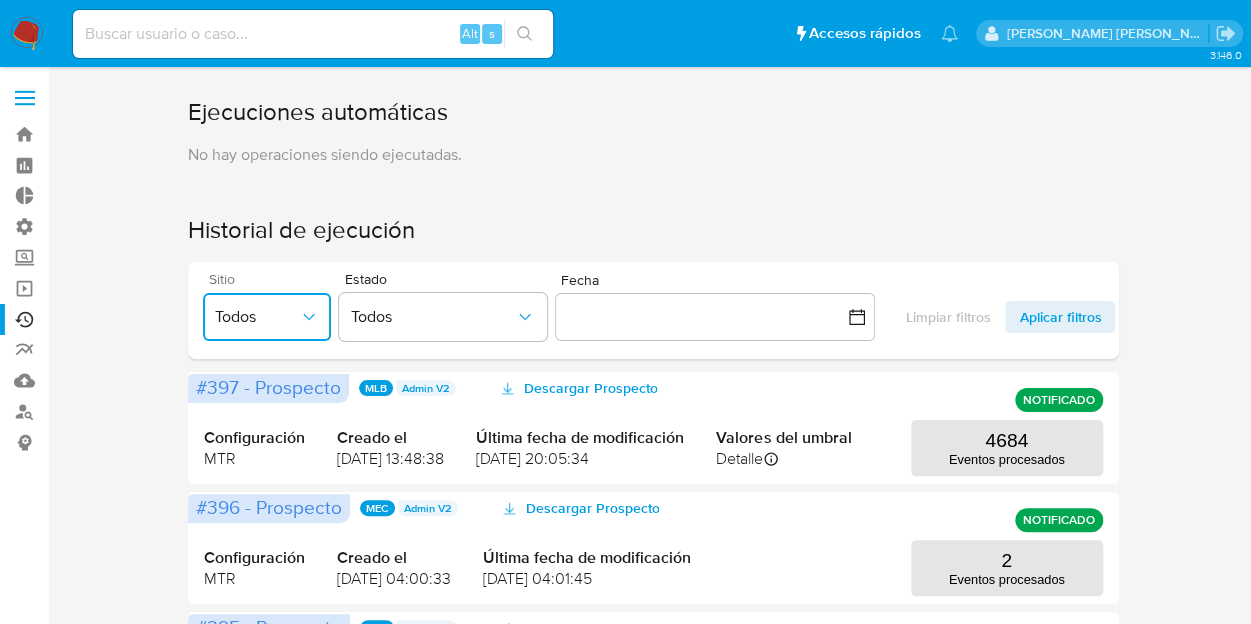 click on "Todos" at bounding box center (257, 317) 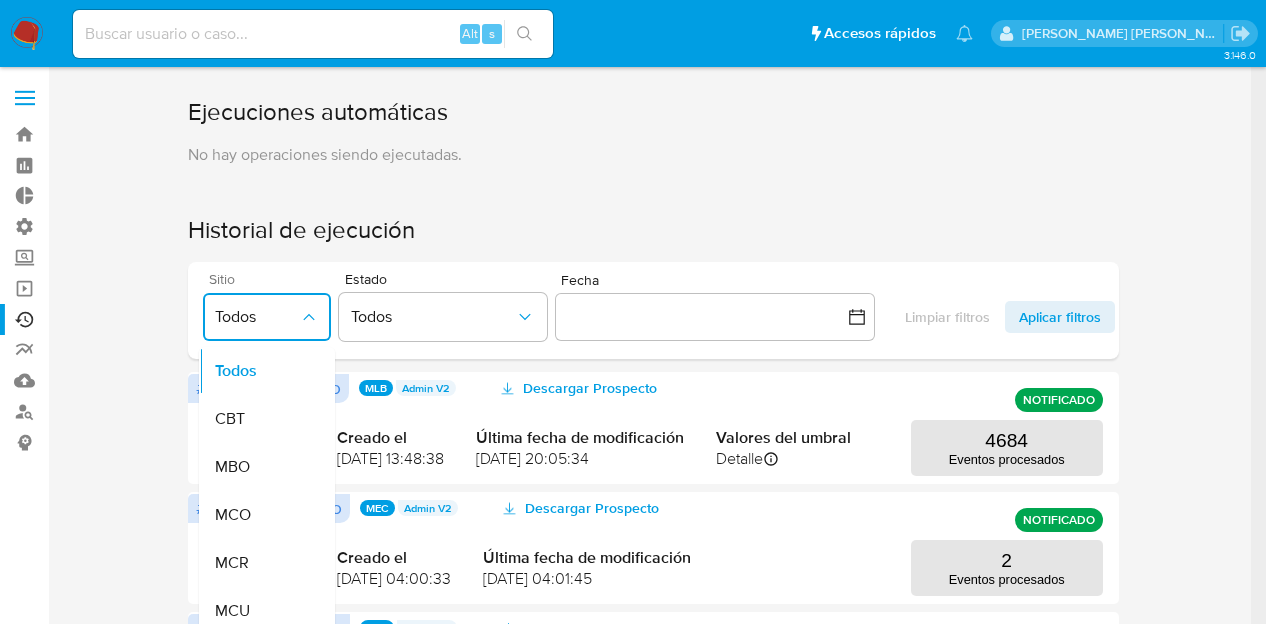 click on "Todos" at bounding box center [257, 317] 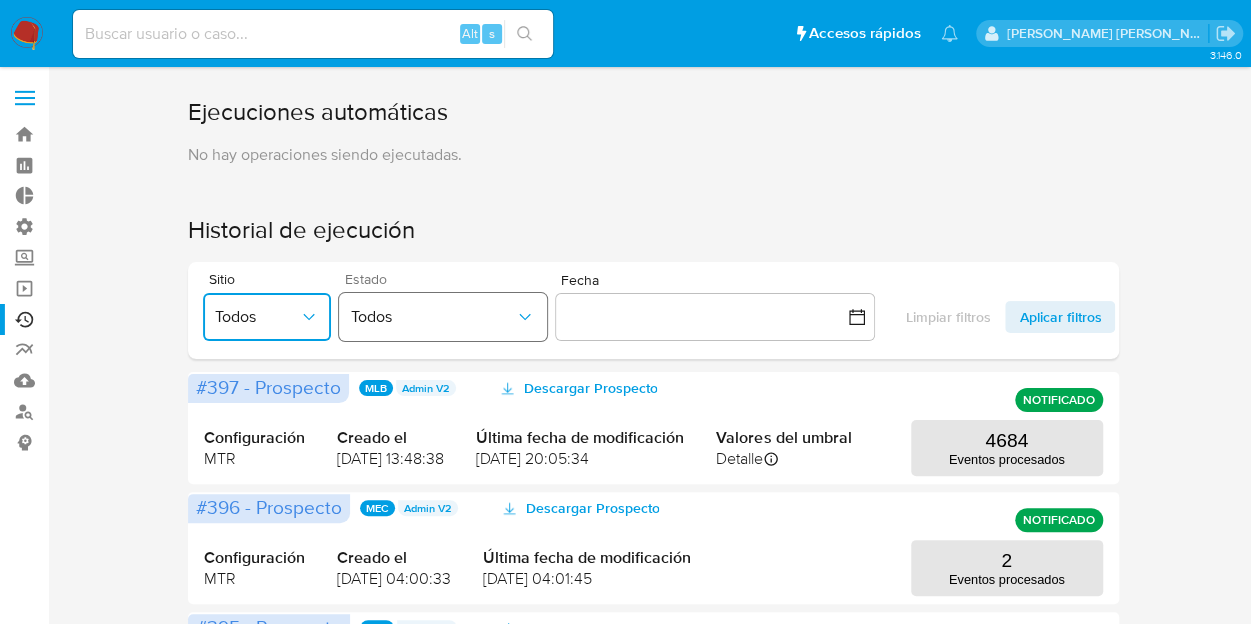 click on "Todos" at bounding box center (433, 317) 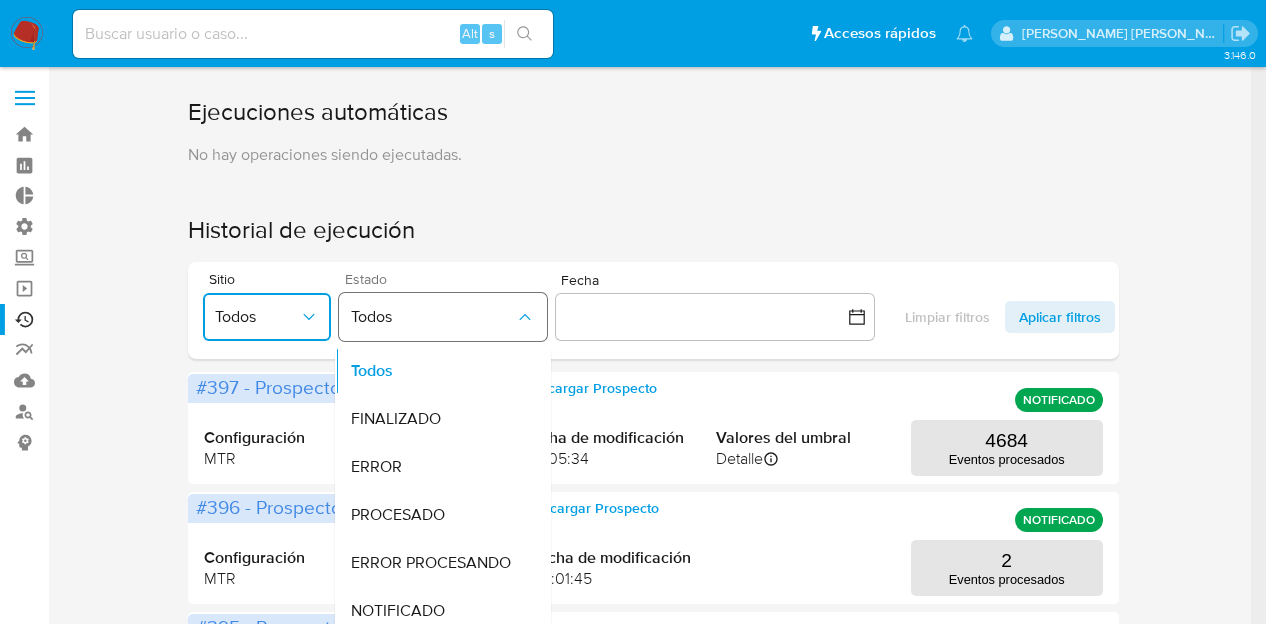 click on "Todos" at bounding box center [433, 317] 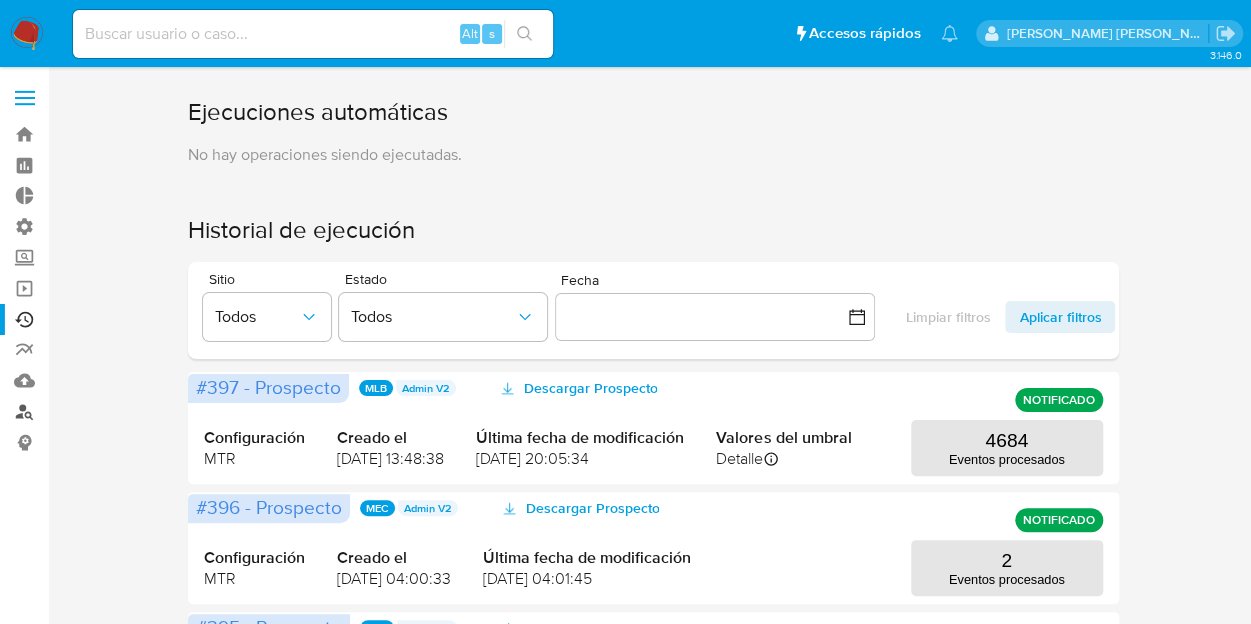 click on "Buscador de personas" at bounding box center (119, 411) 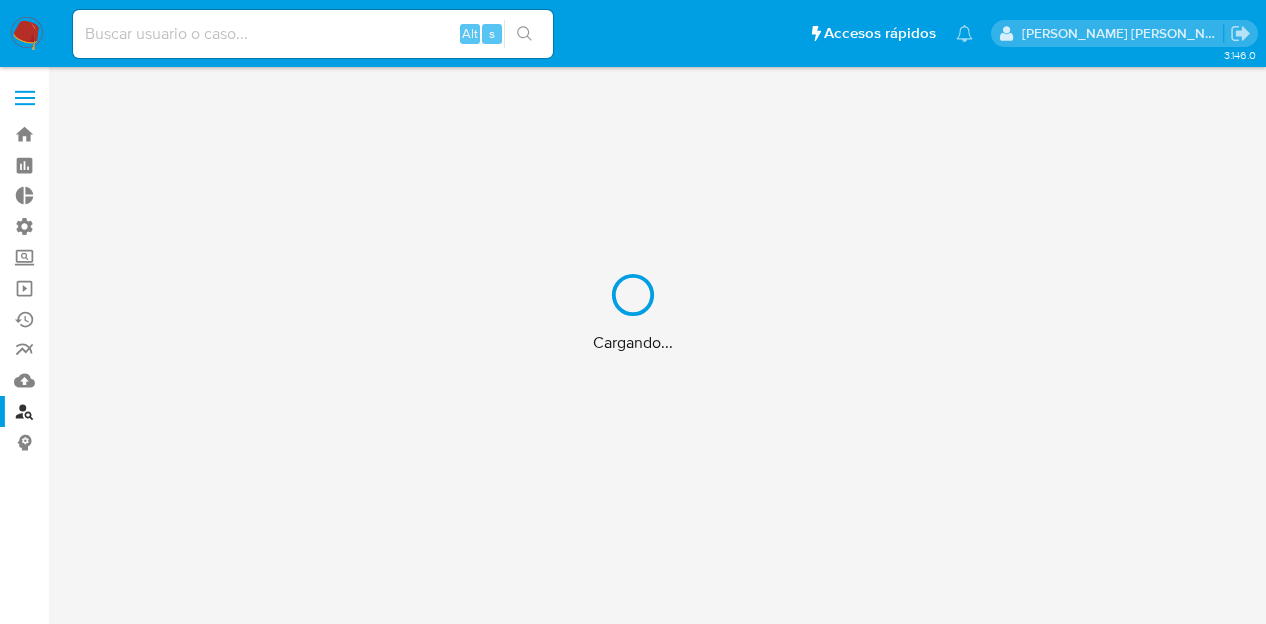 scroll, scrollTop: 0, scrollLeft: 0, axis: both 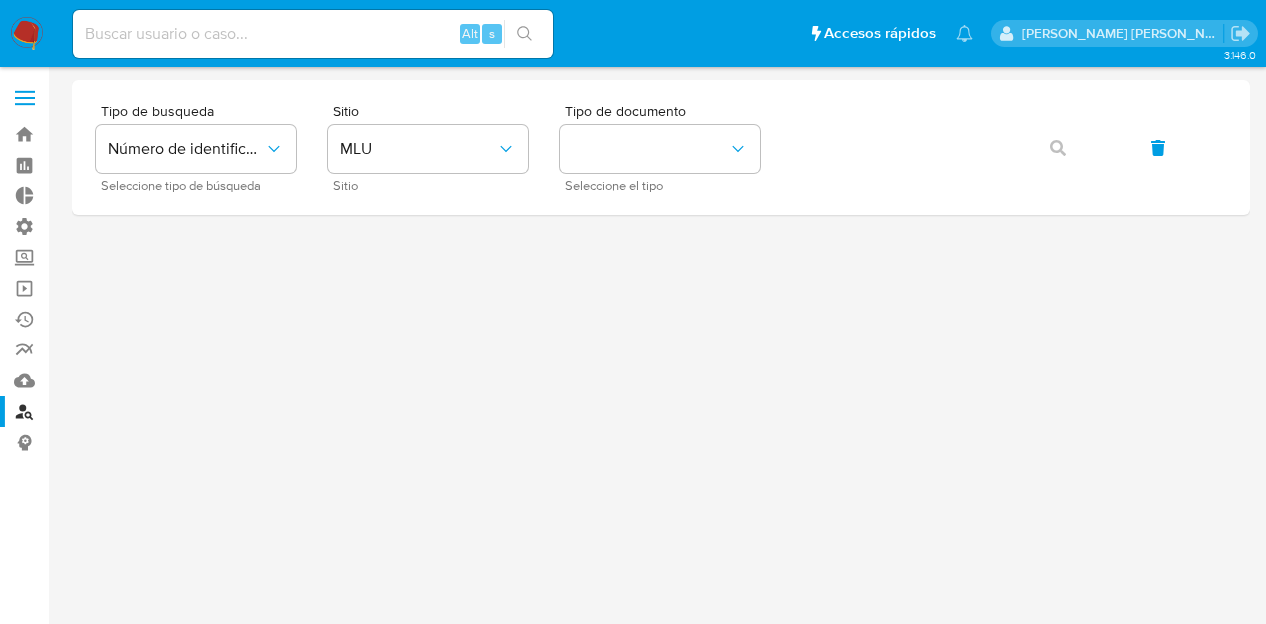 click at bounding box center (313, 34) 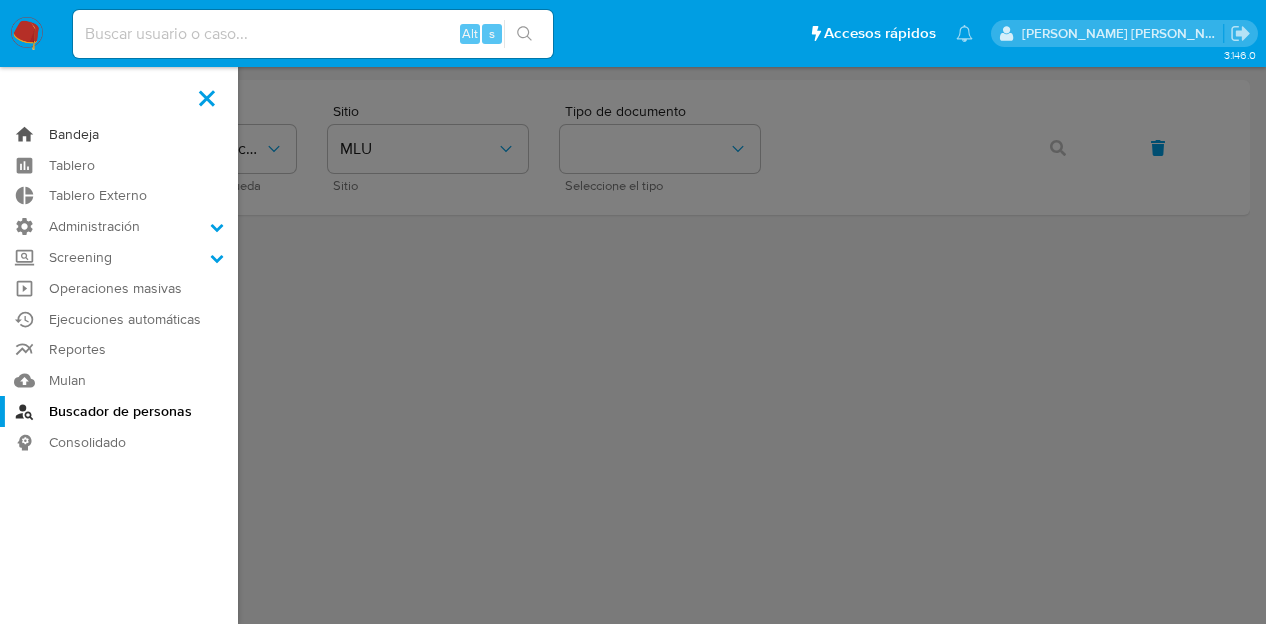 click on "Bandeja" at bounding box center (119, 134) 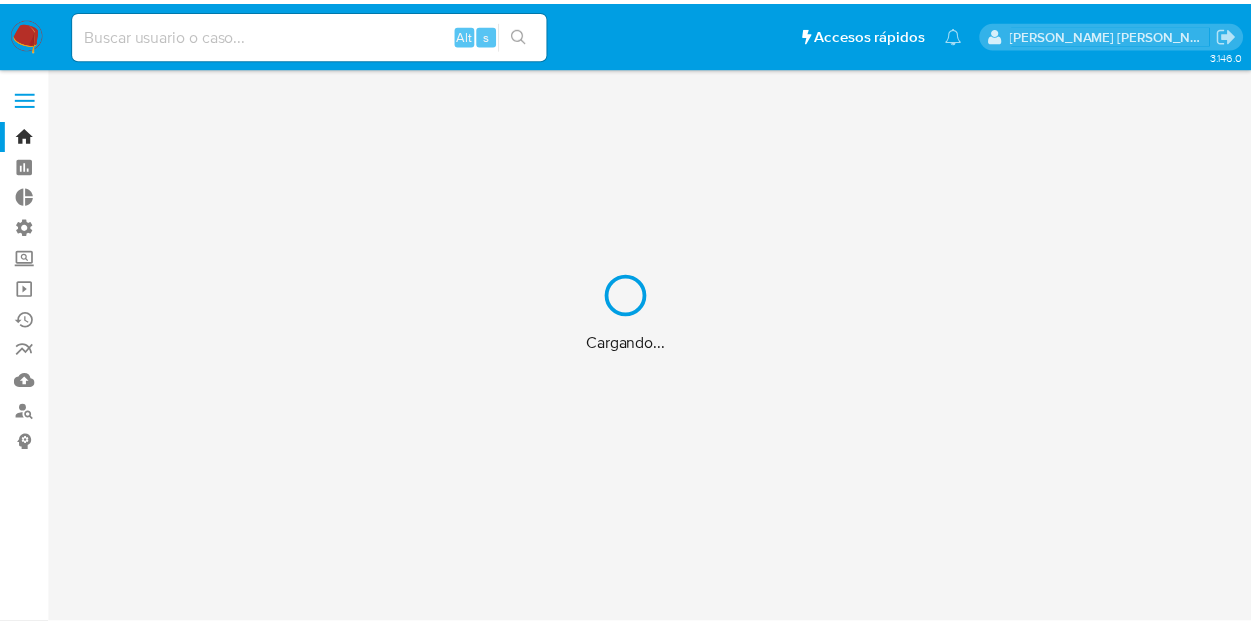 scroll, scrollTop: 0, scrollLeft: 0, axis: both 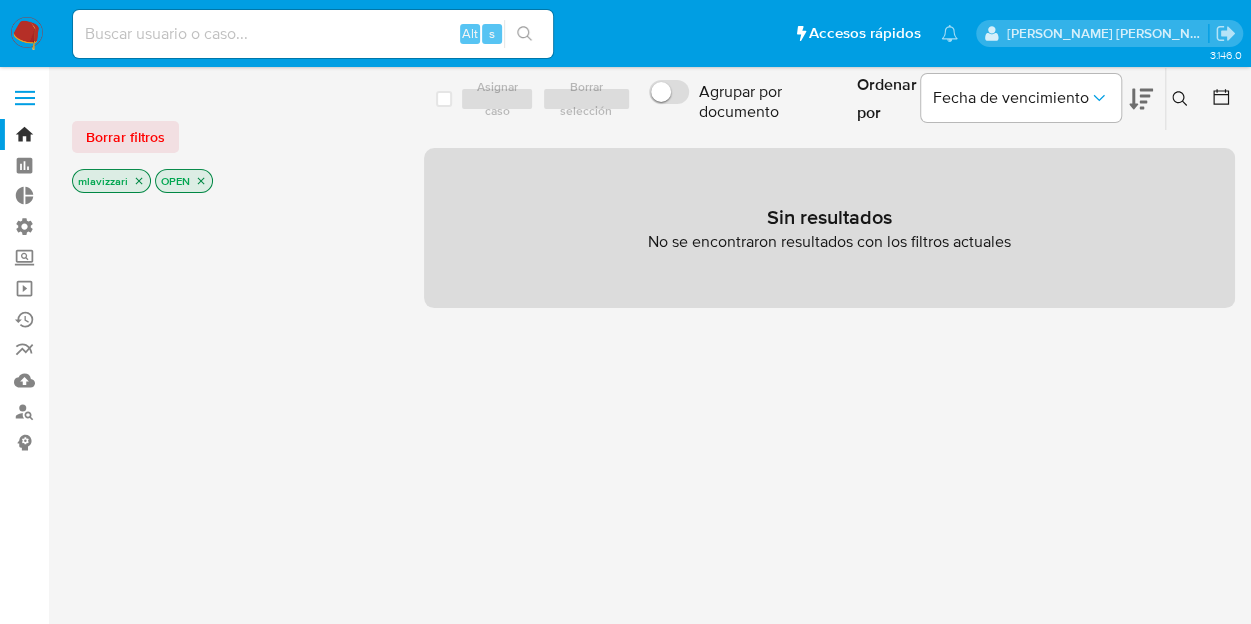 click on "Borrar filtros mlavizzari OPEN" at bounding box center [232, 140] 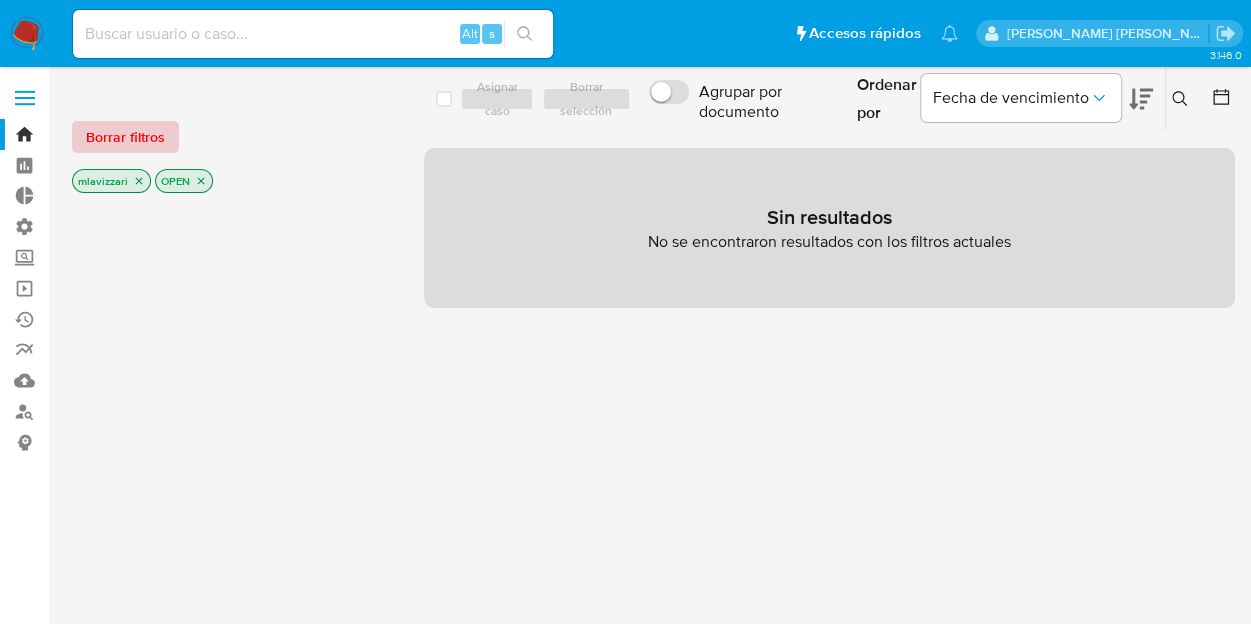 click on "Borrar filtros" at bounding box center (125, 137) 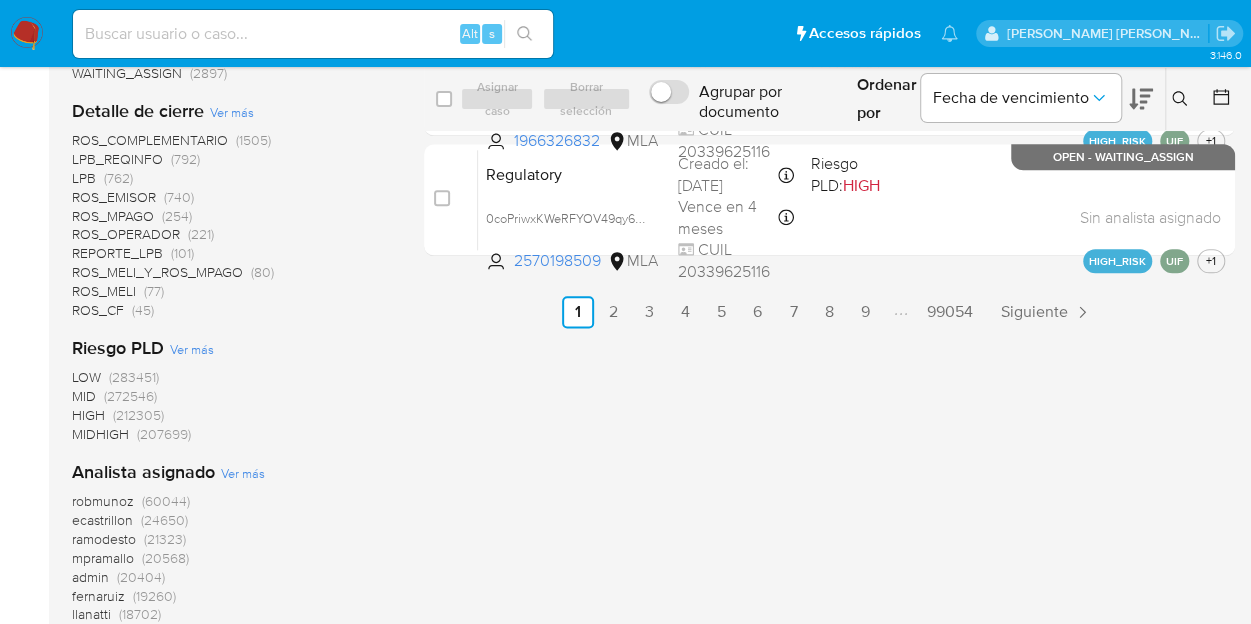 scroll, scrollTop: 1100, scrollLeft: 0, axis: vertical 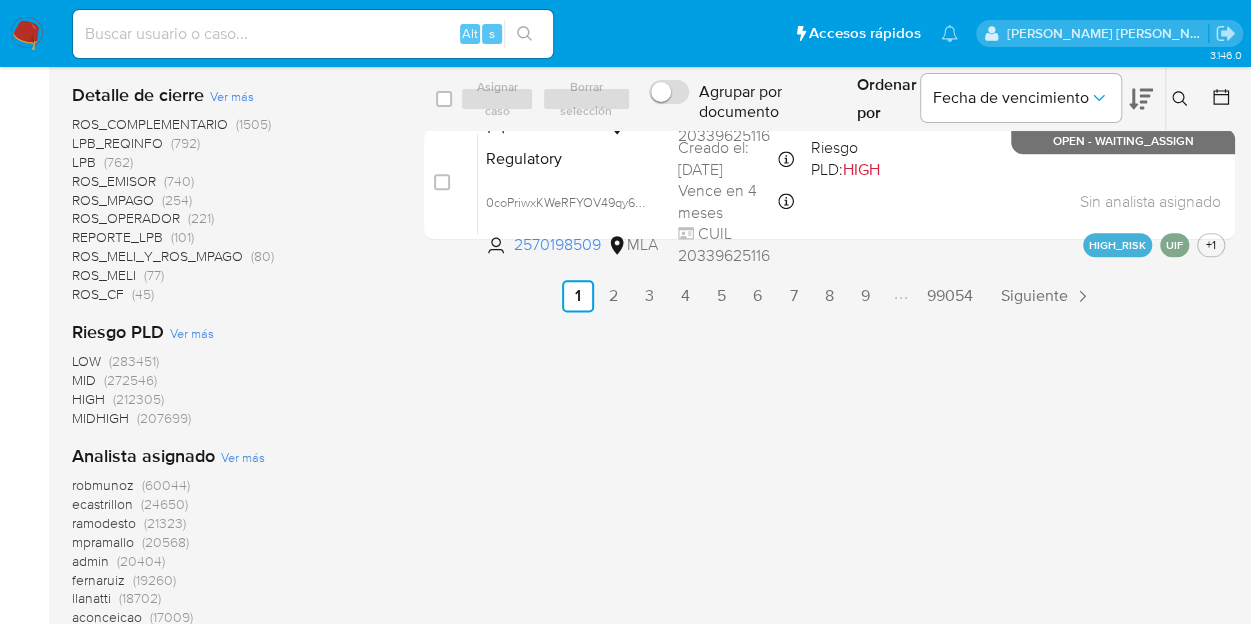 click on "HIGH" at bounding box center (88, 399) 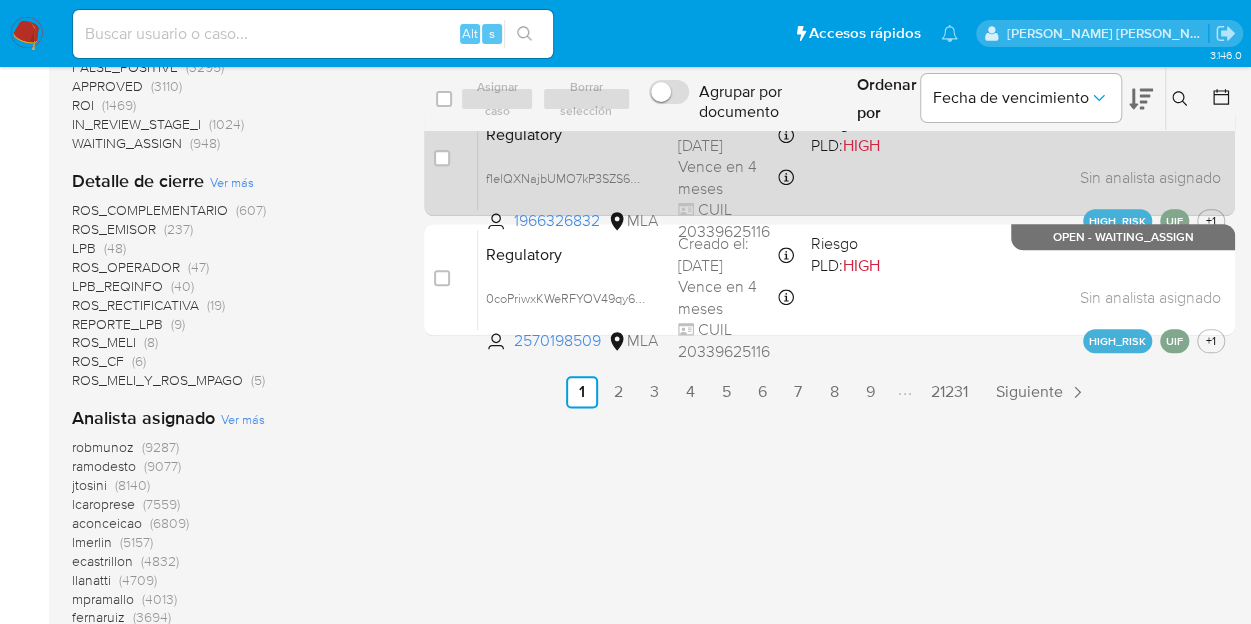 scroll, scrollTop: 900, scrollLeft: 0, axis: vertical 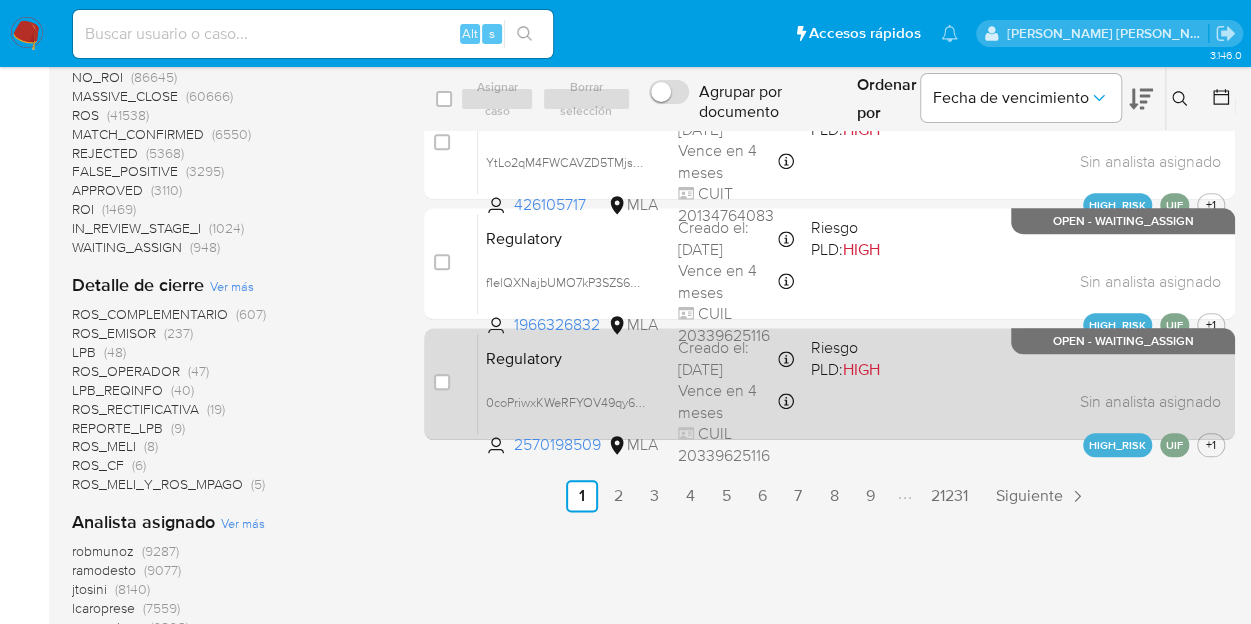 click on "HIGH" at bounding box center (860, 369) 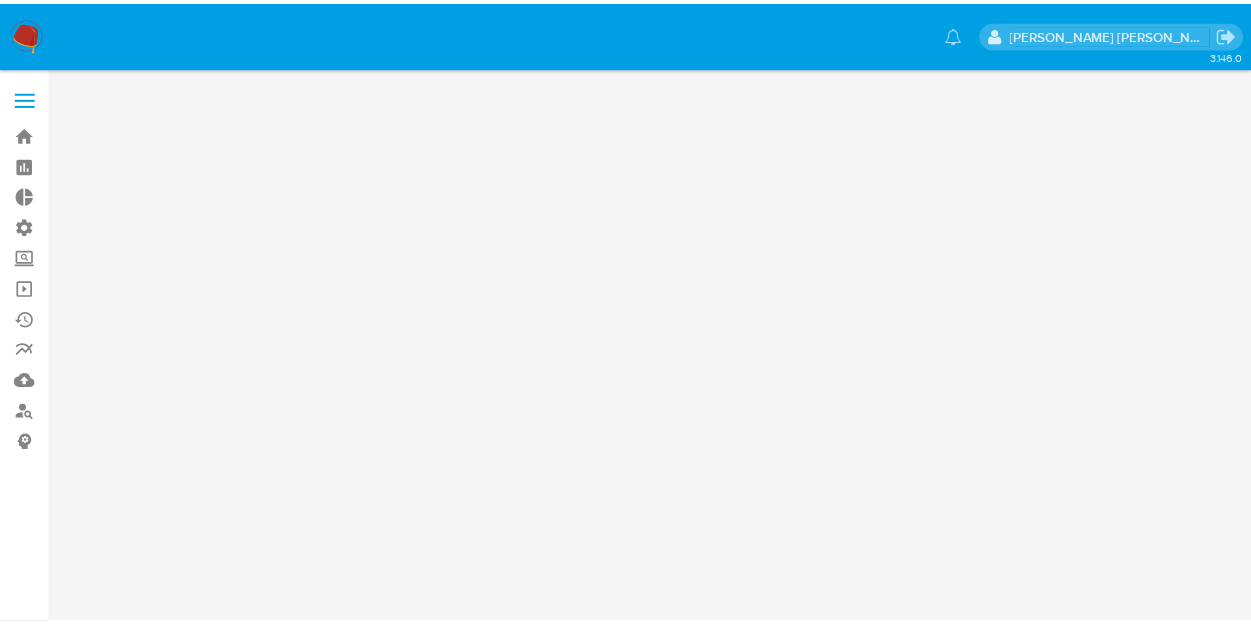 scroll, scrollTop: 0, scrollLeft: 0, axis: both 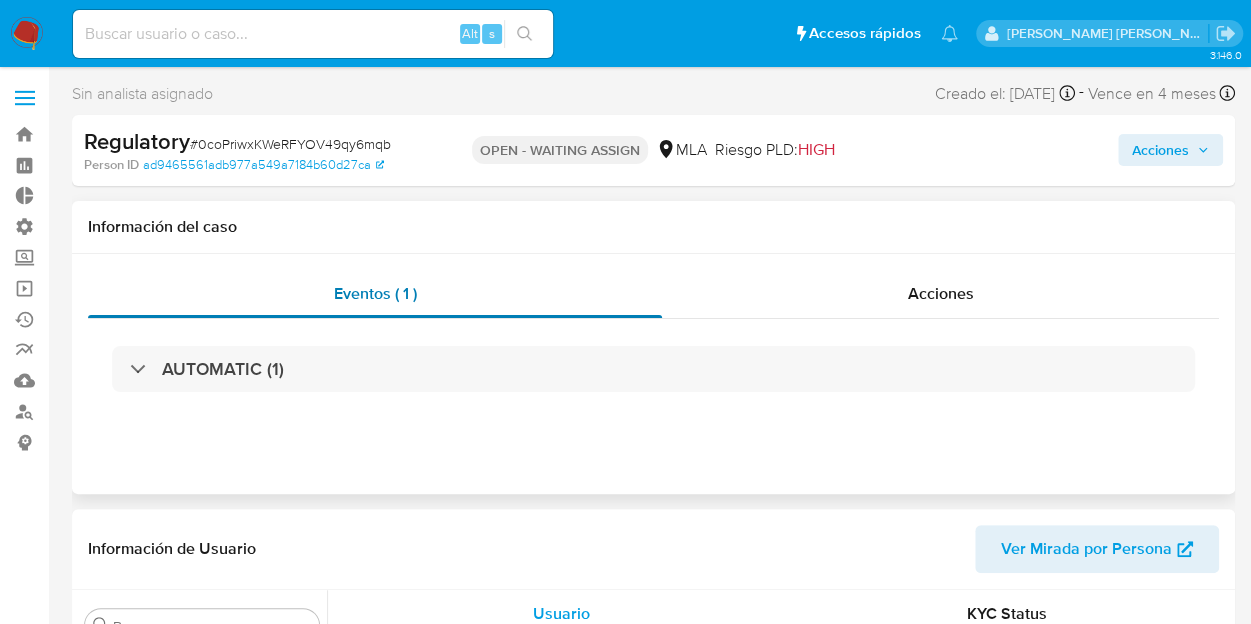 select on "10" 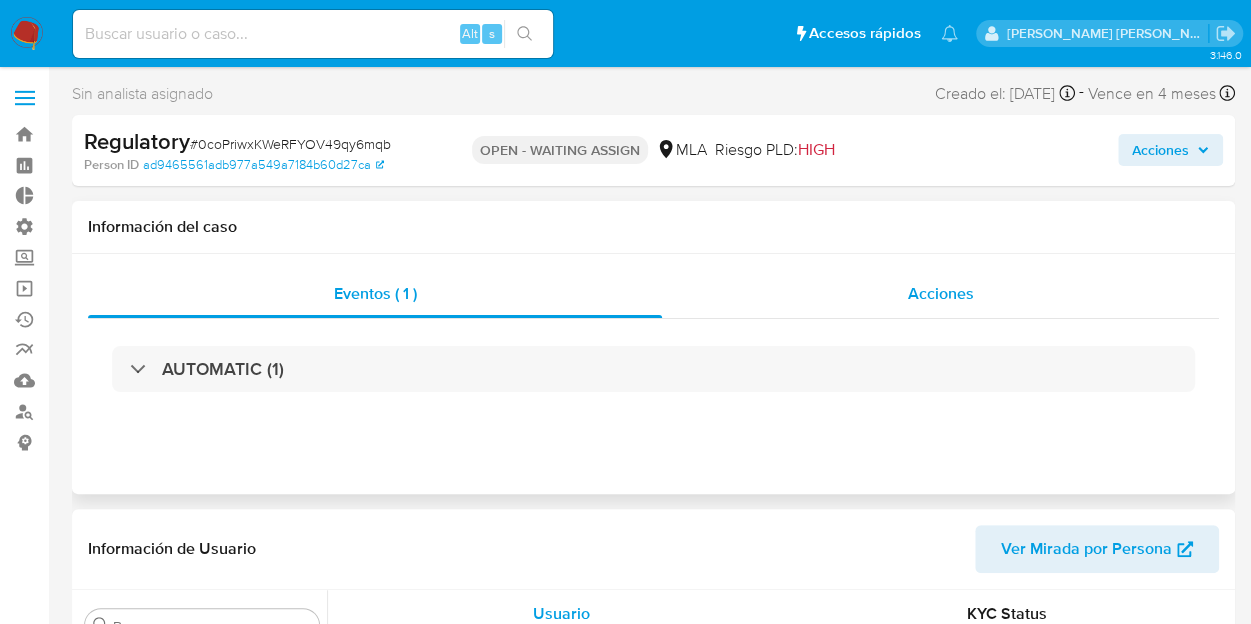 click on "Acciones" at bounding box center (941, 293) 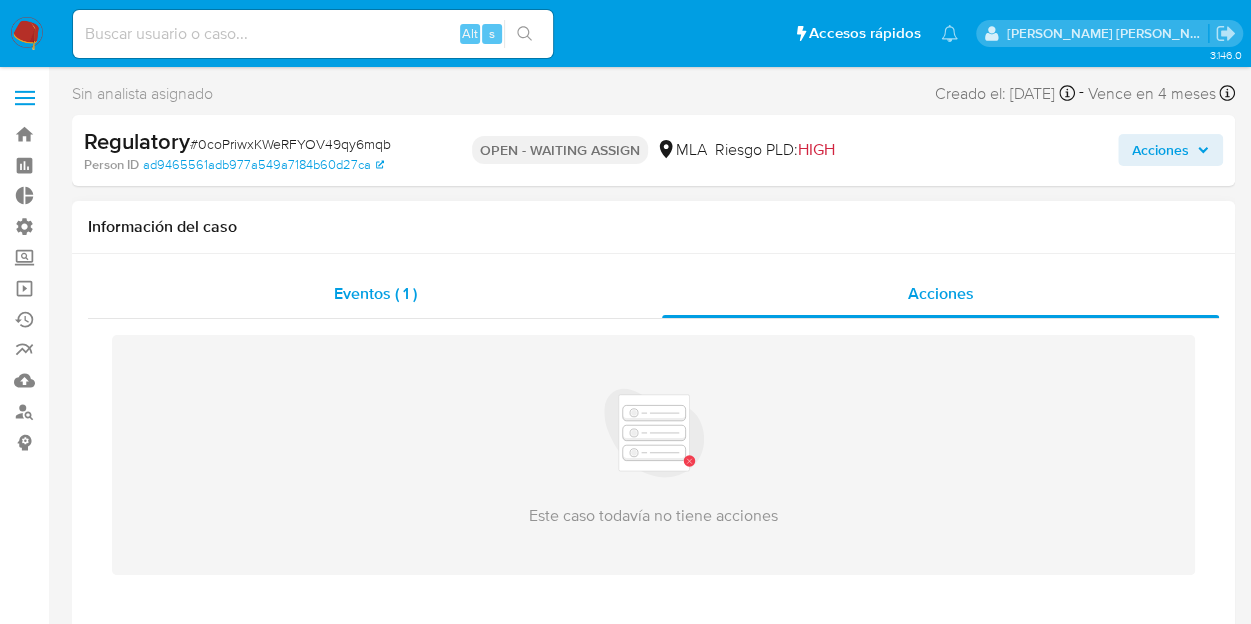 click on "Eventos ( 1 )" at bounding box center (375, 293) 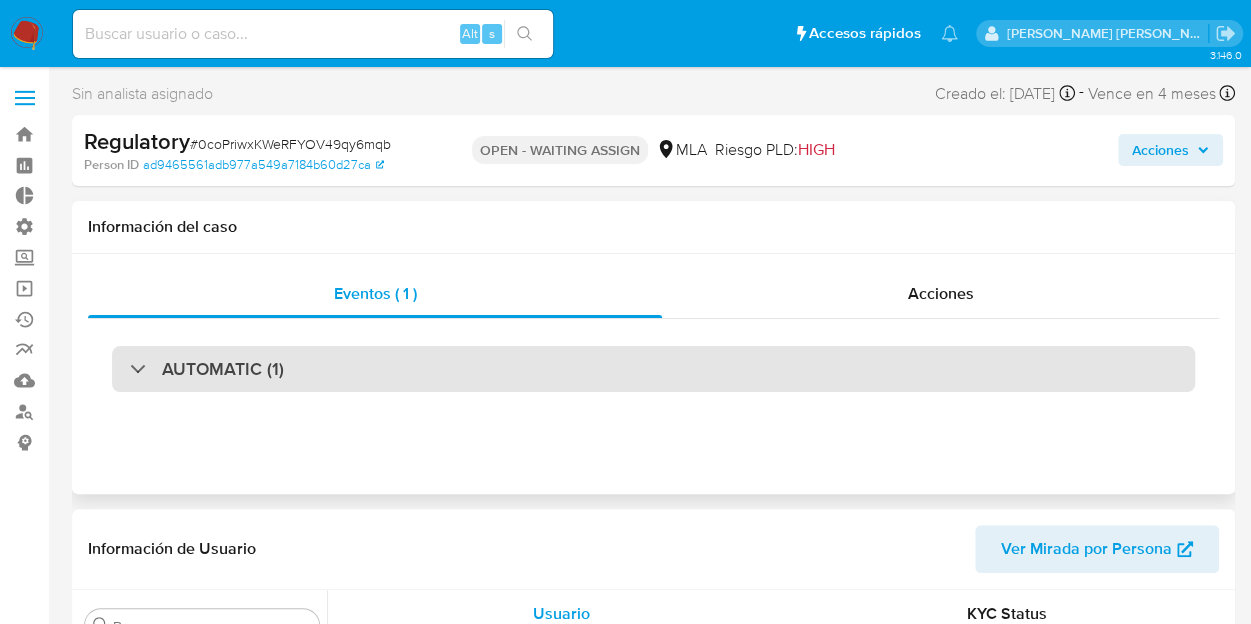 click on "AUTOMATIC (1)" at bounding box center (653, 369) 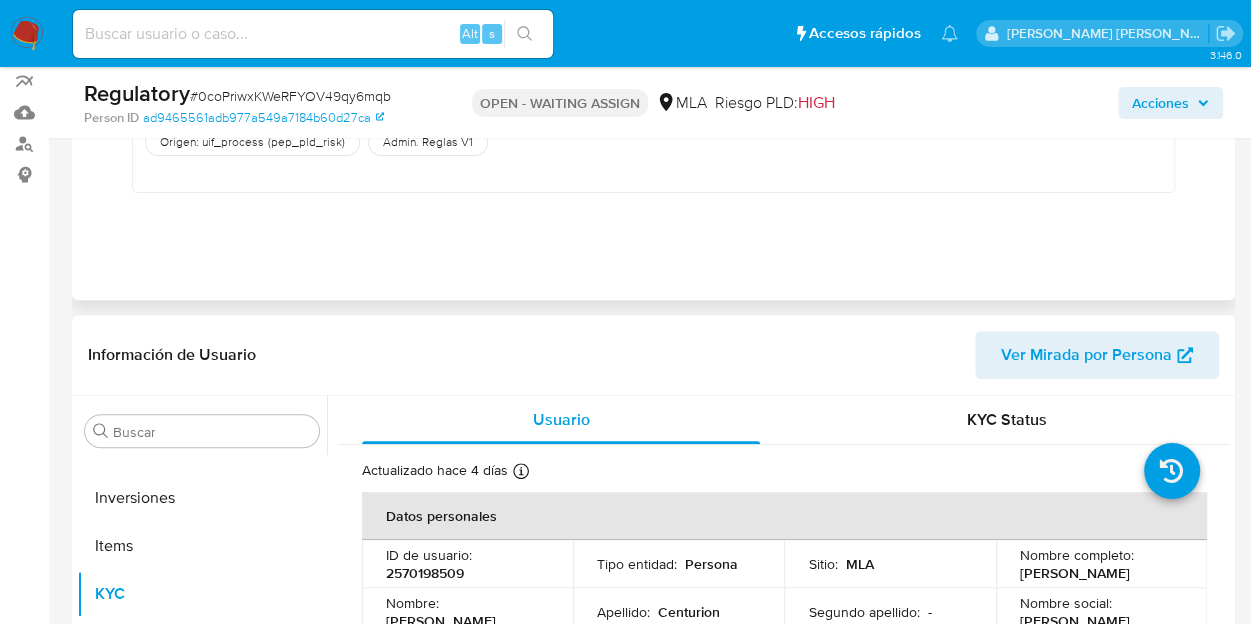 scroll, scrollTop: 300, scrollLeft: 0, axis: vertical 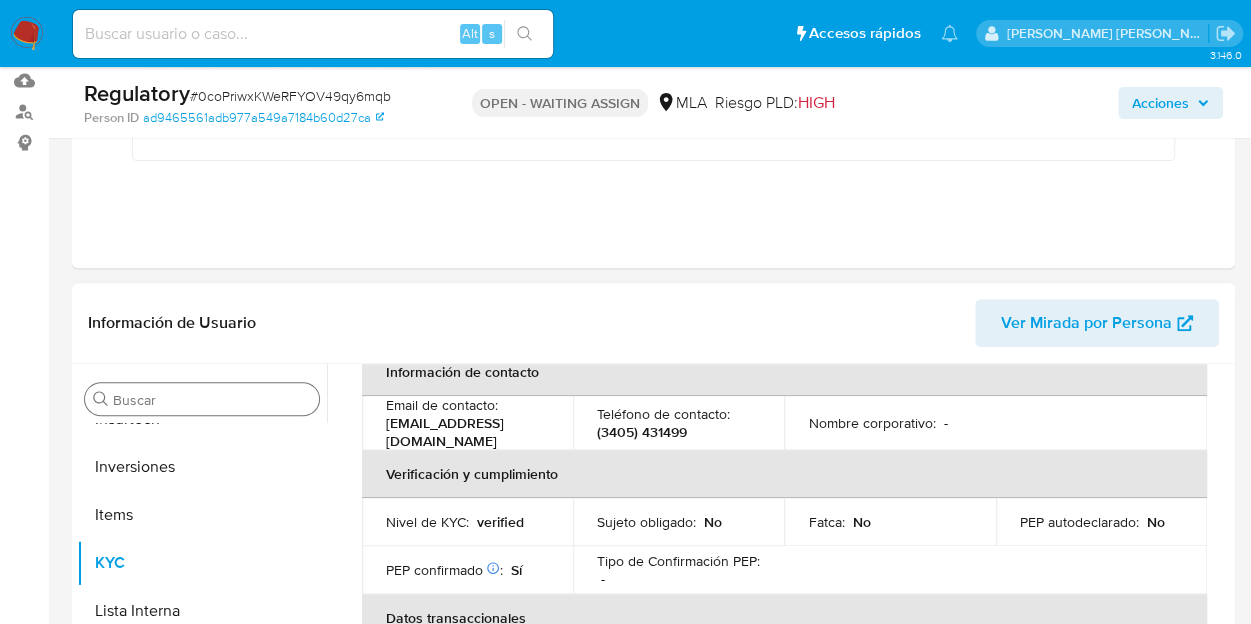 click on "Buscar" at bounding box center (202, 399) 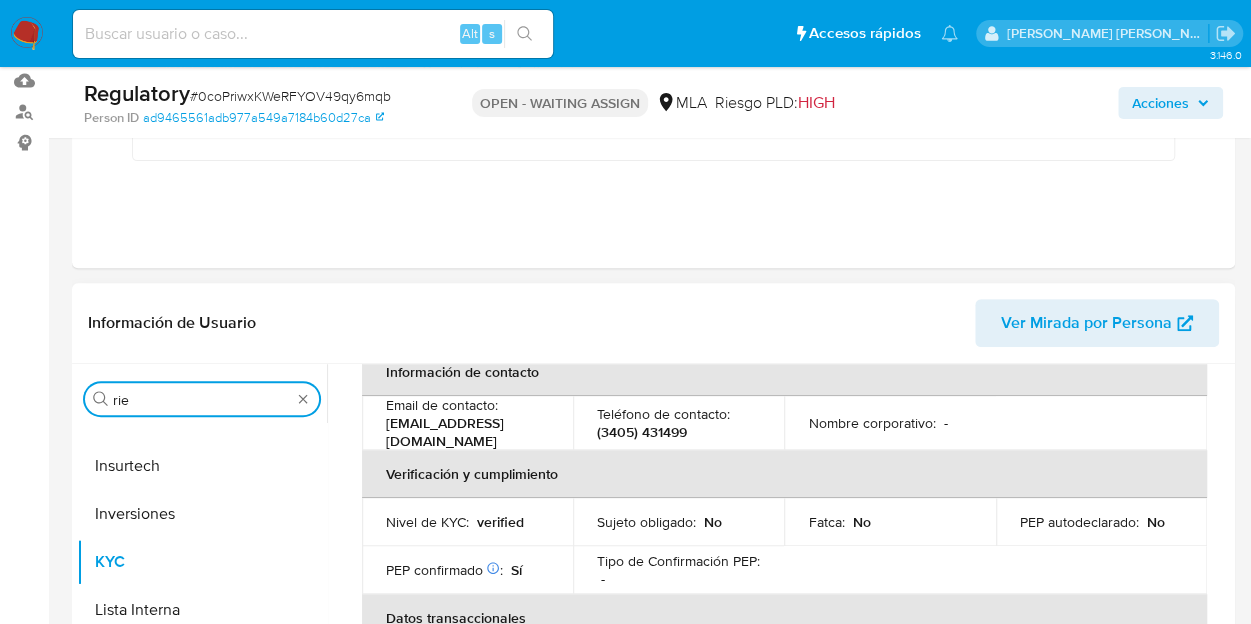 scroll, scrollTop: 0, scrollLeft: 0, axis: both 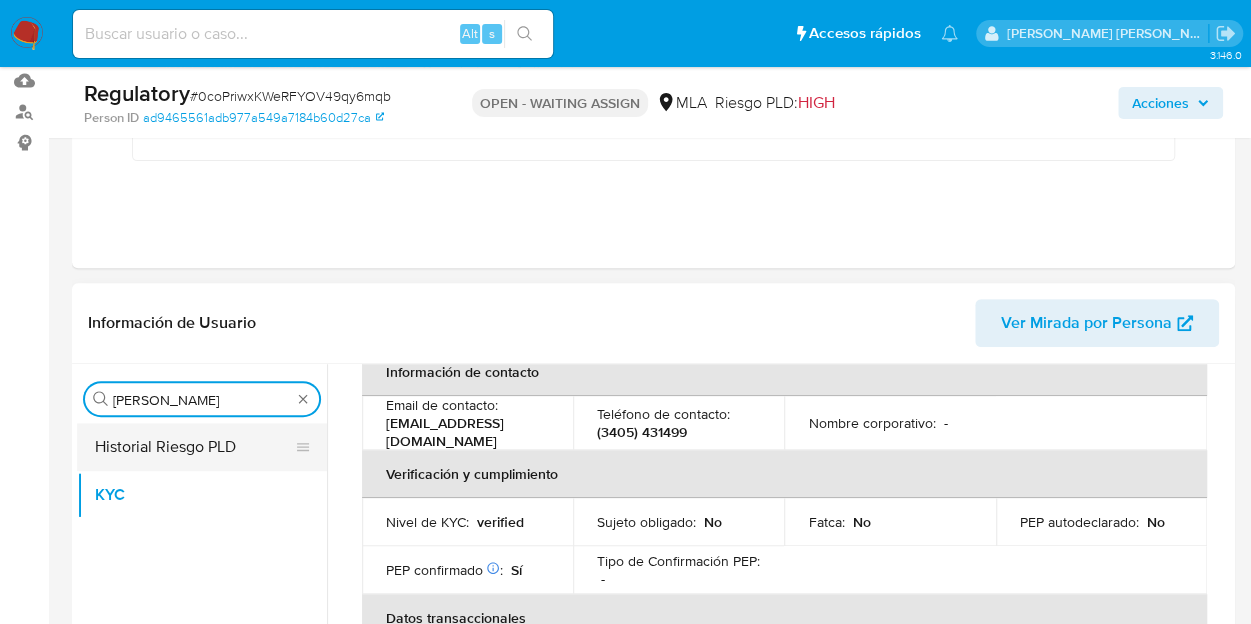 type on "[PERSON_NAME]" 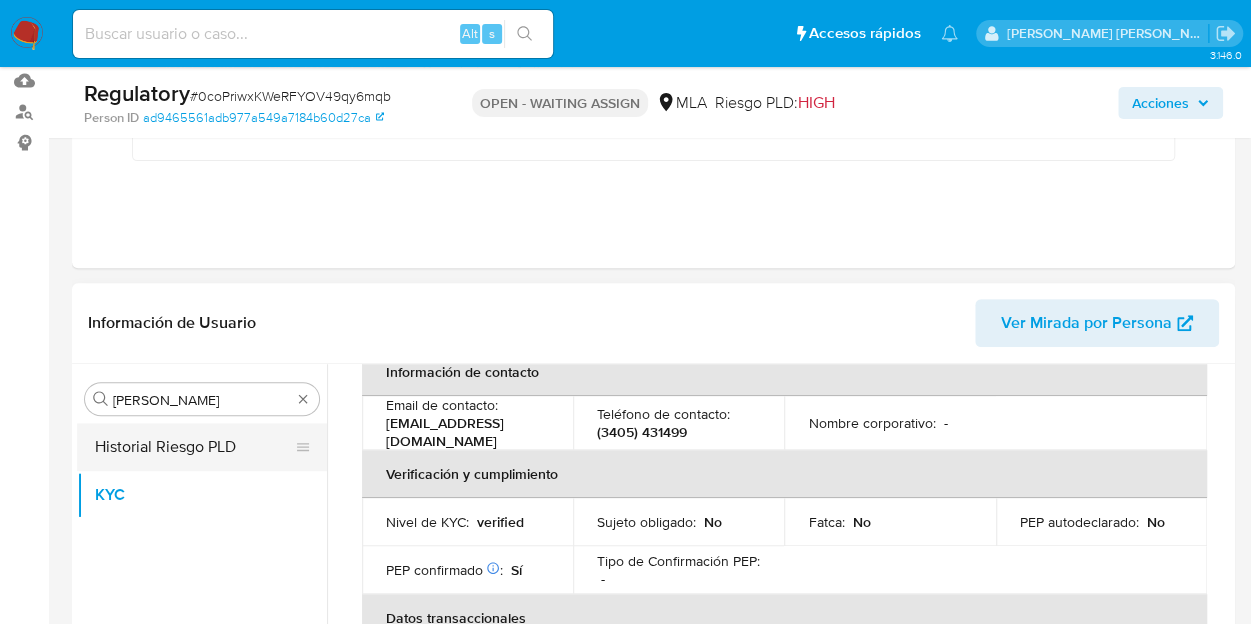 click on "Historial Riesgo PLD" at bounding box center (194, 447) 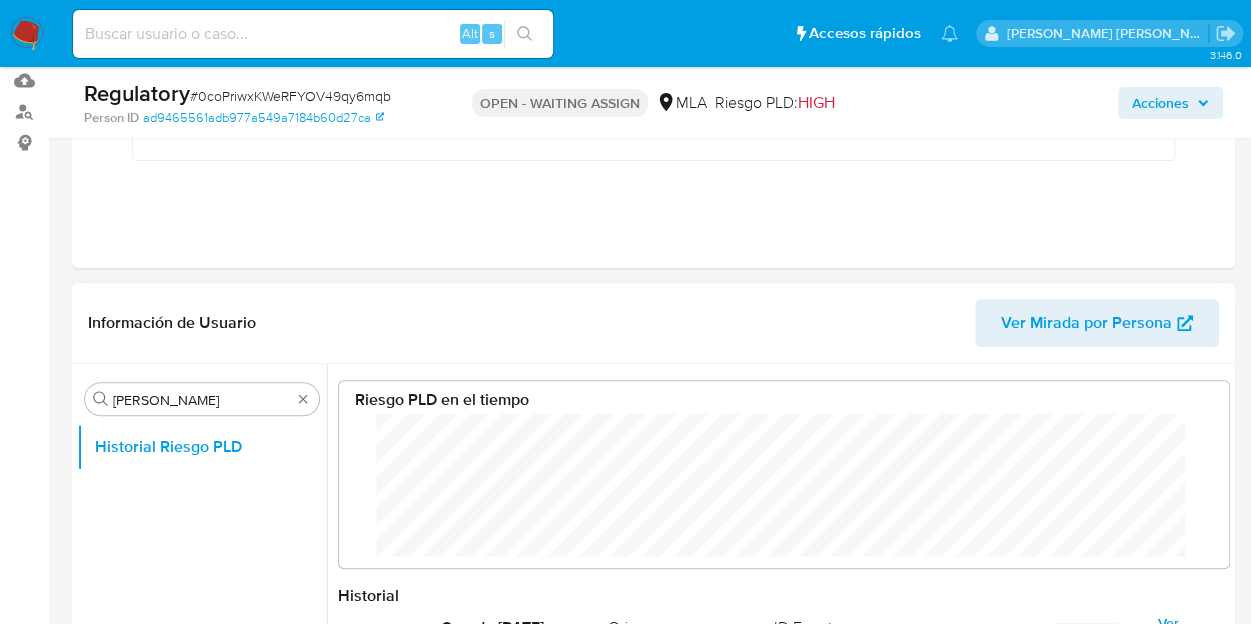 scroll, scrollTop: 999850, scrollLeft: 999149, axis: both 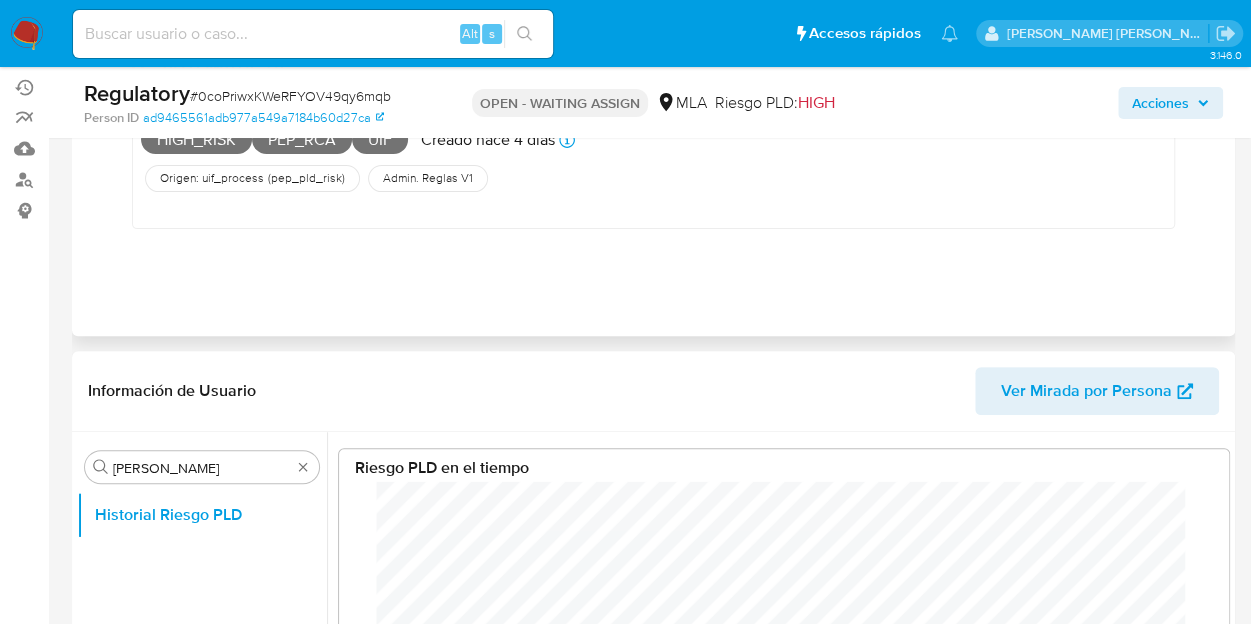 type 